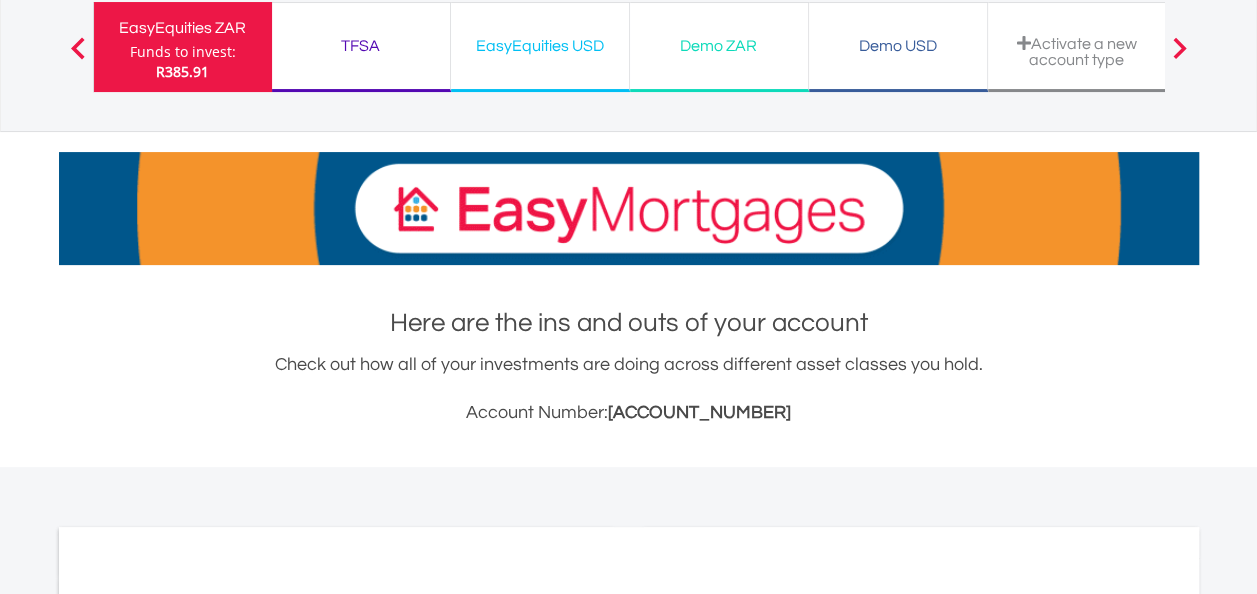 scroll, scrollTop: 200, scrollLeft: 0, axis: vertical 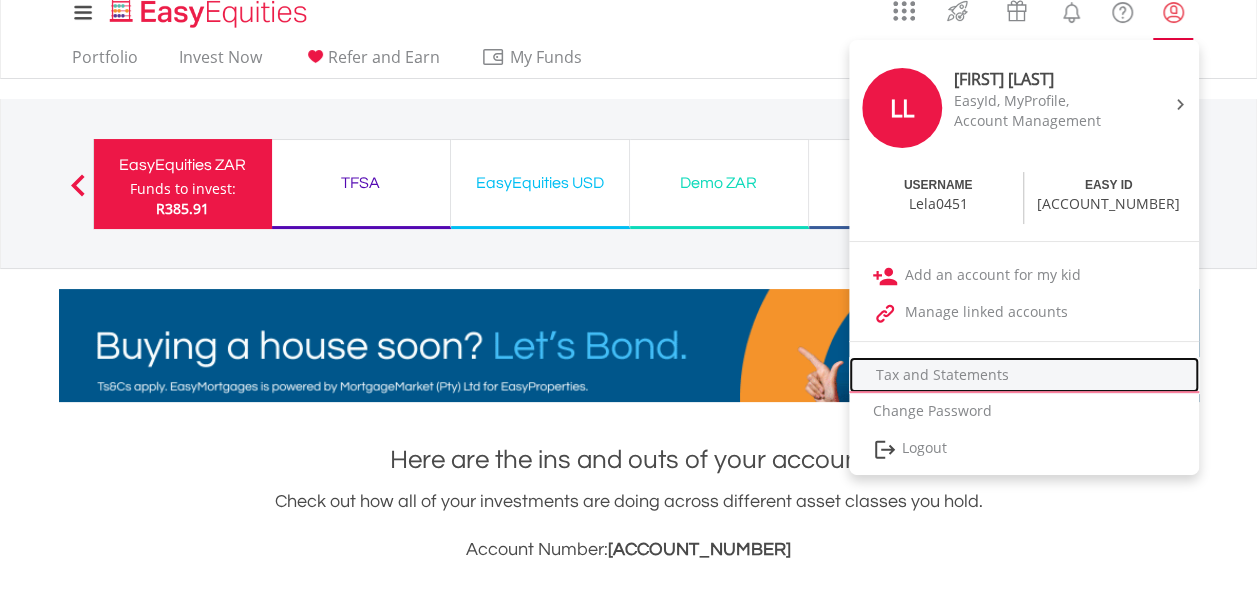 click on "Tax and Statements" at bounding box center (1024, 375) 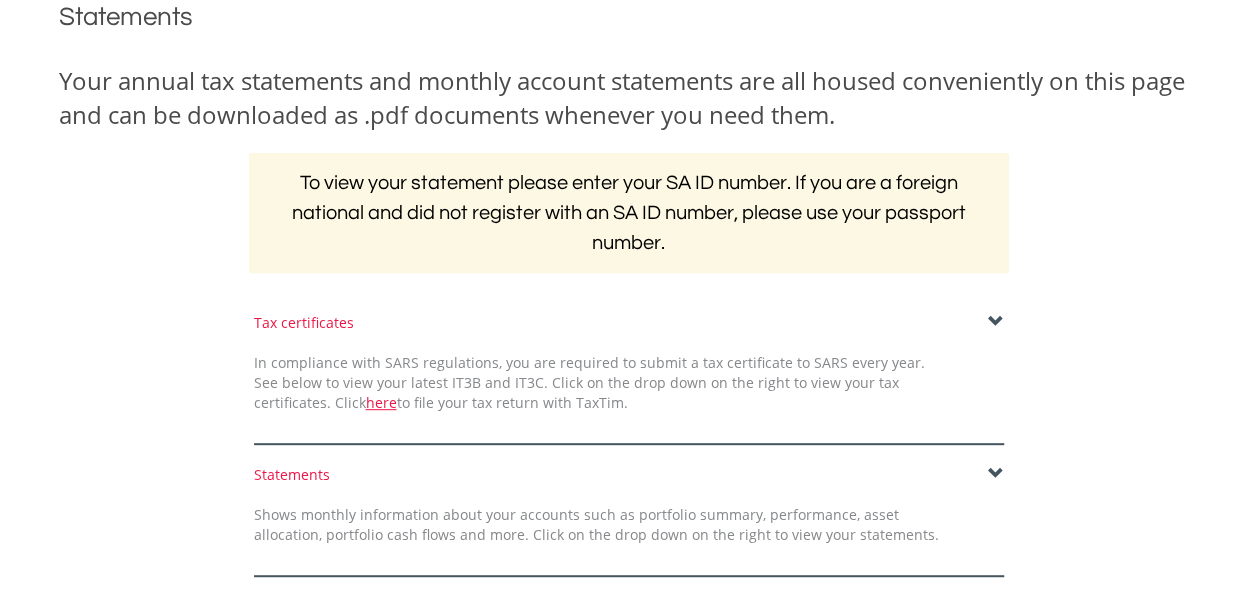 scroll, scrollTop: 300, scrollLeft: 0, axis: vertical 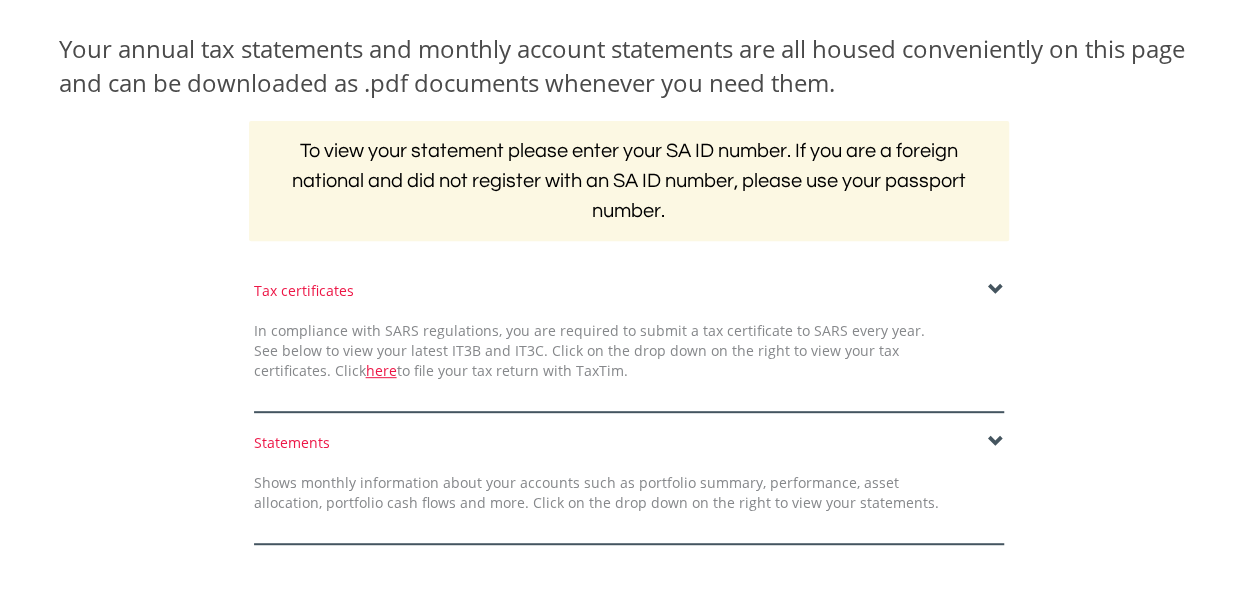 click on "To view your statement please enter your SA ID number.  If you are a foreign national and did not register with an SA ID number, please use your passport number." at bounding box center [629, 181] 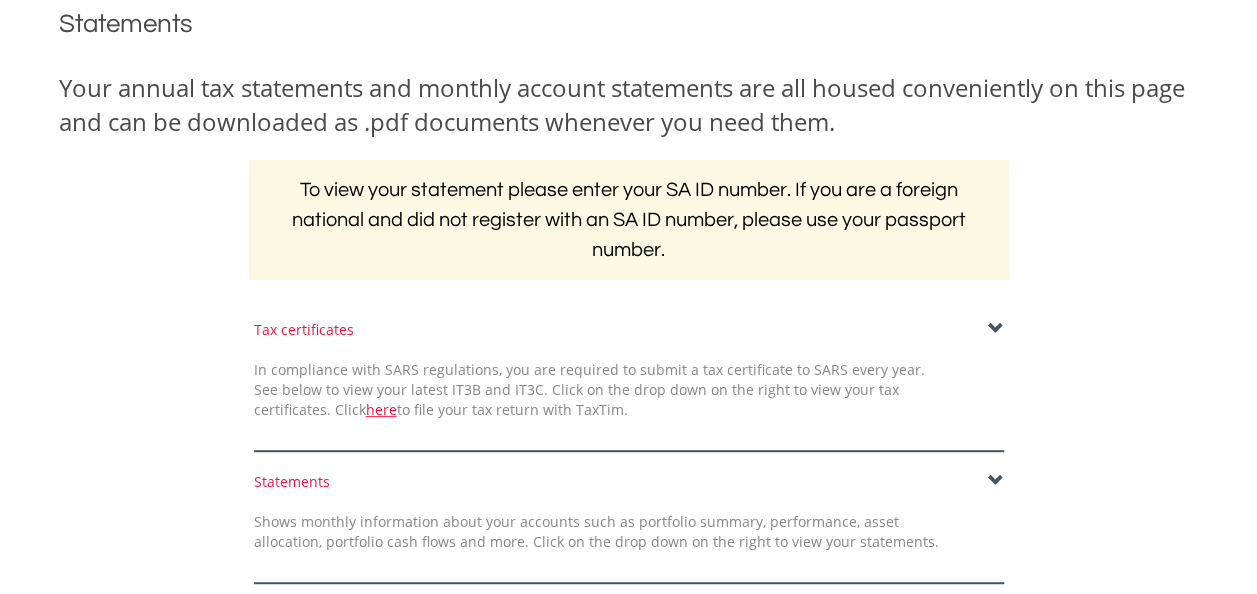 scroll, scrollTop: 200, scrollLeft: 0, axis: vertical 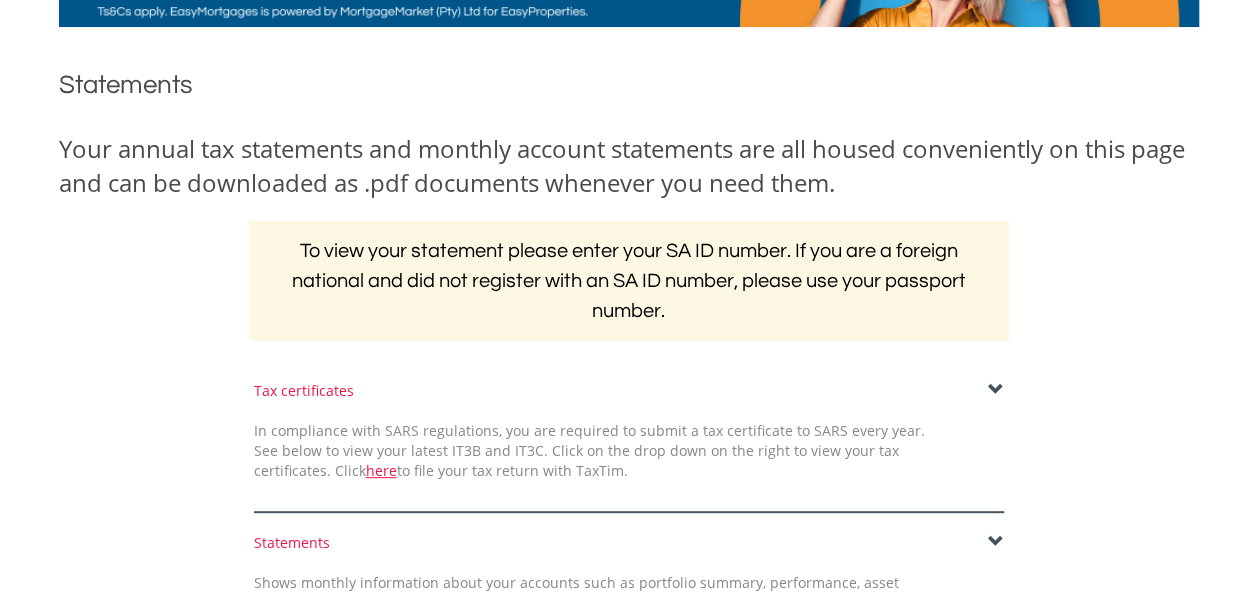 click on "To view your statement please enter your SA ID number.  If you are a foreign national and did not register with an SA ID number, please use your passport number." at bounding box center (629, 281) 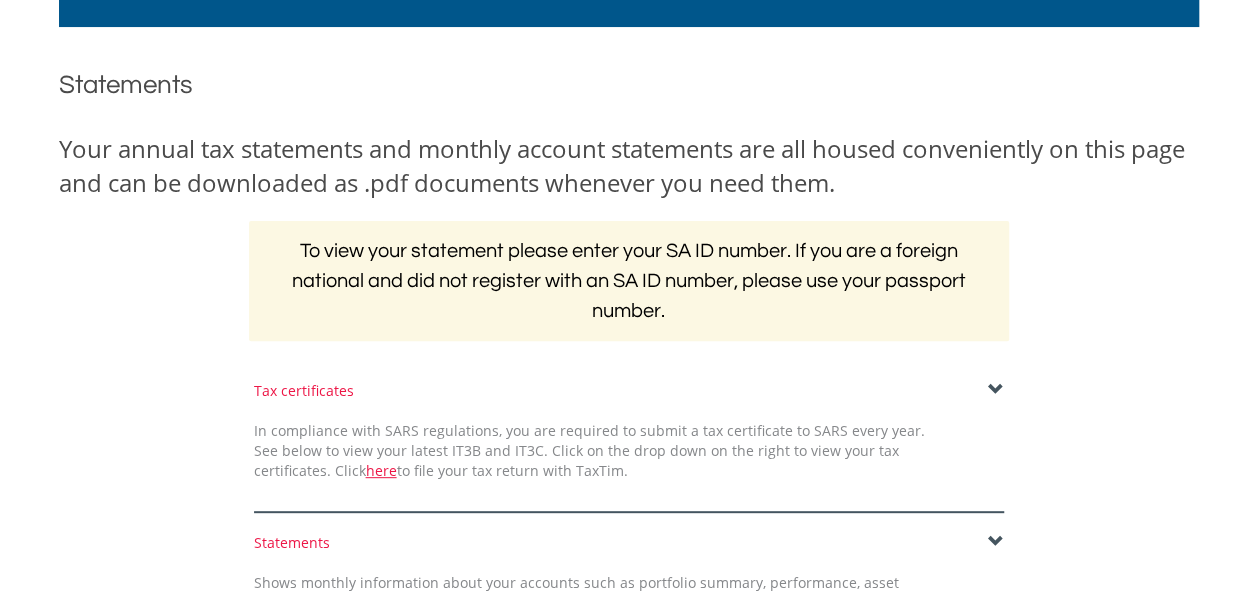 click at bounding box center [996, 390] 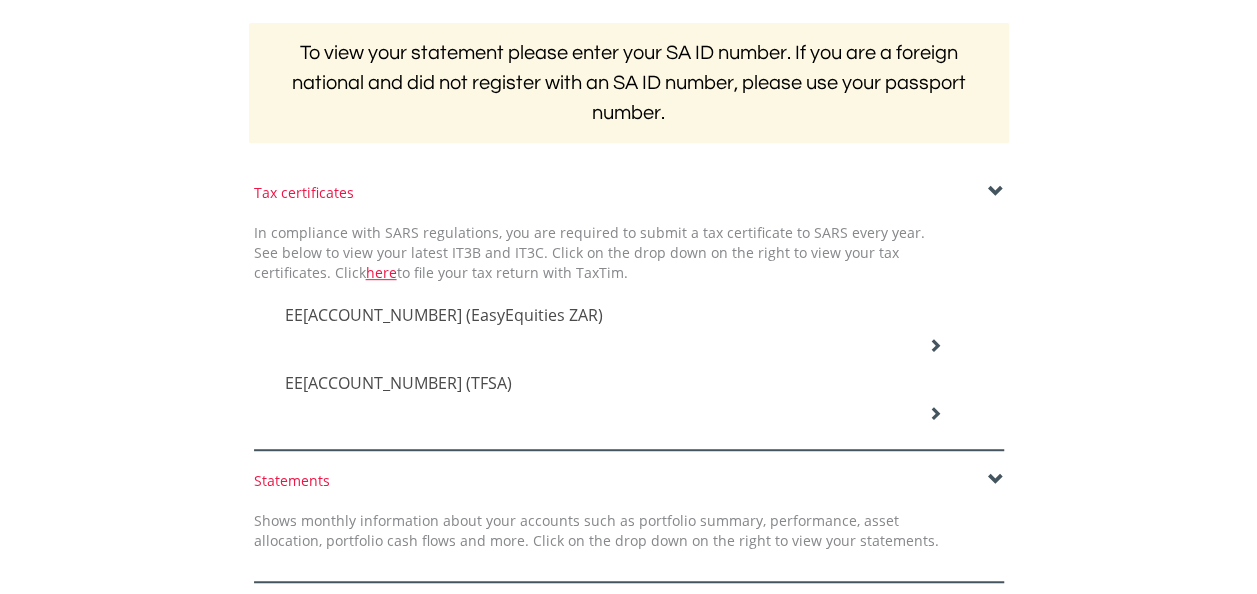 scroll, scrollTop: 400, scrollLeft: 0, axis: vertical 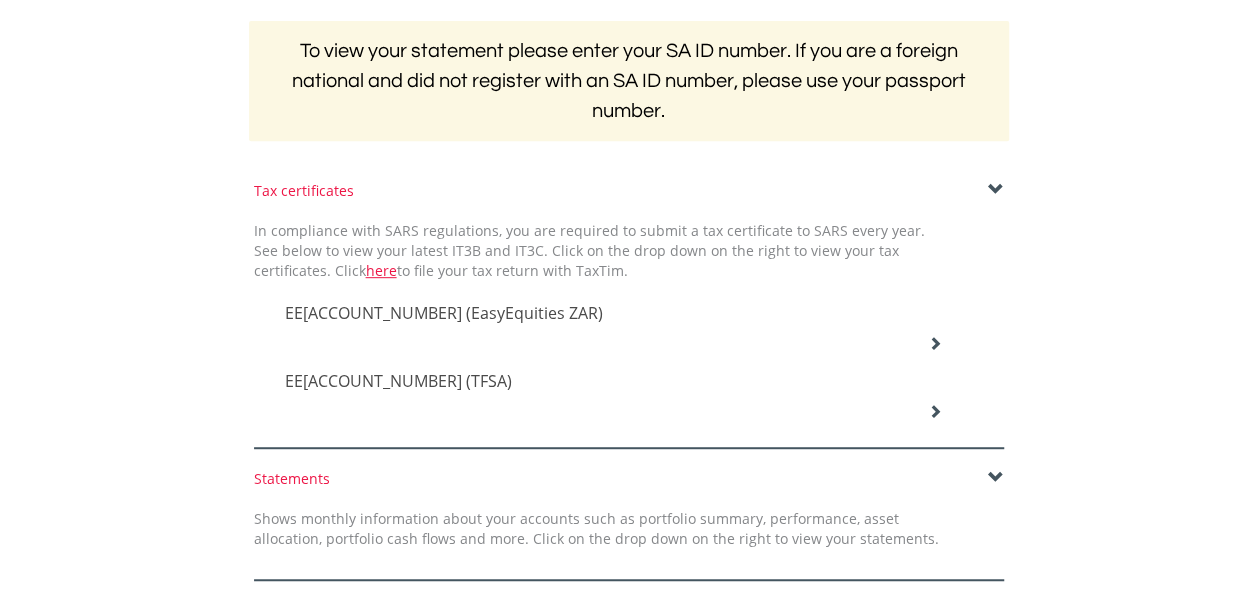 click on "EE986073-4038772 (EasyEquities ZAR)" at bounding box center (614, 315) 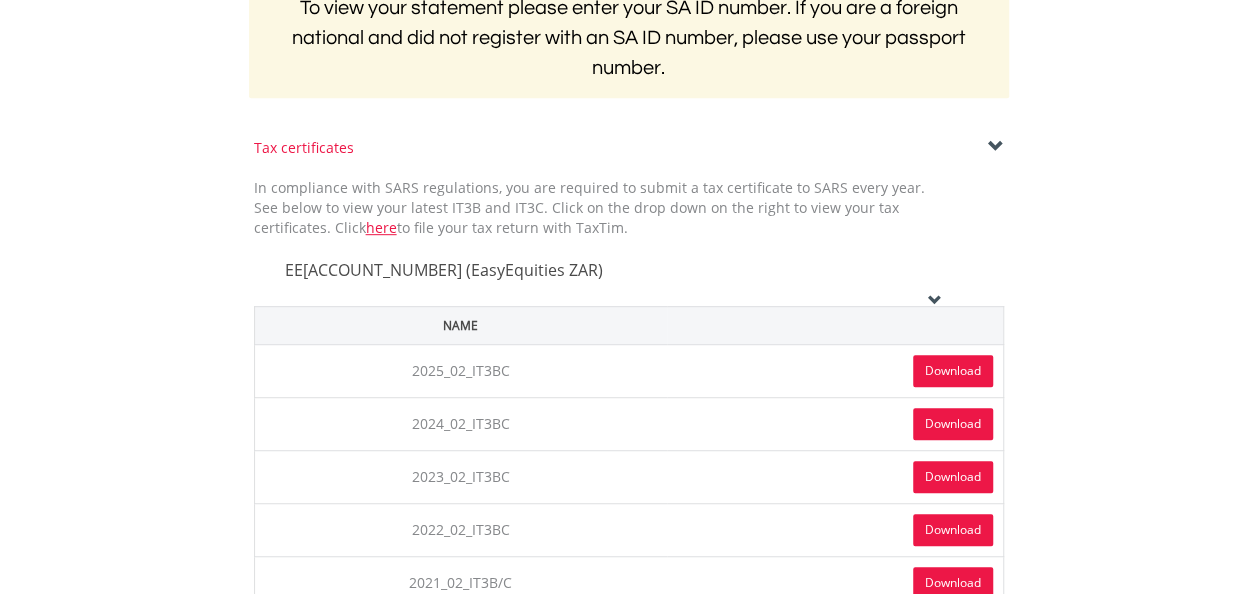 scroll, scrollTop: 400, scrollLeft: 0, axis: vertical 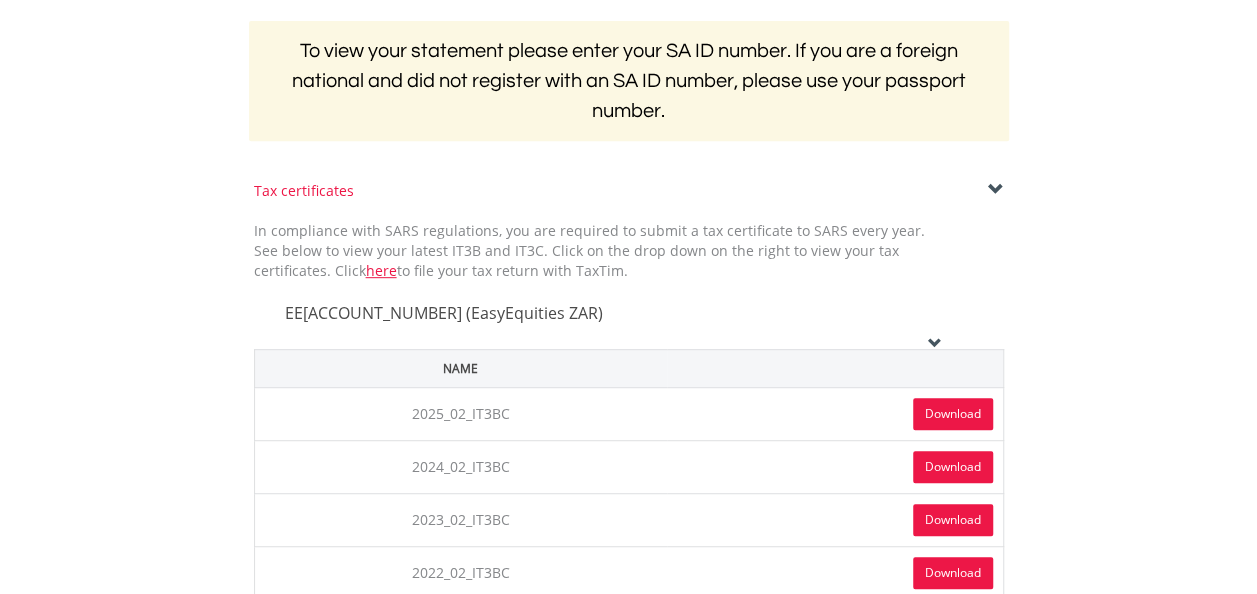 click on "Download" at bounding box center [953, 414] 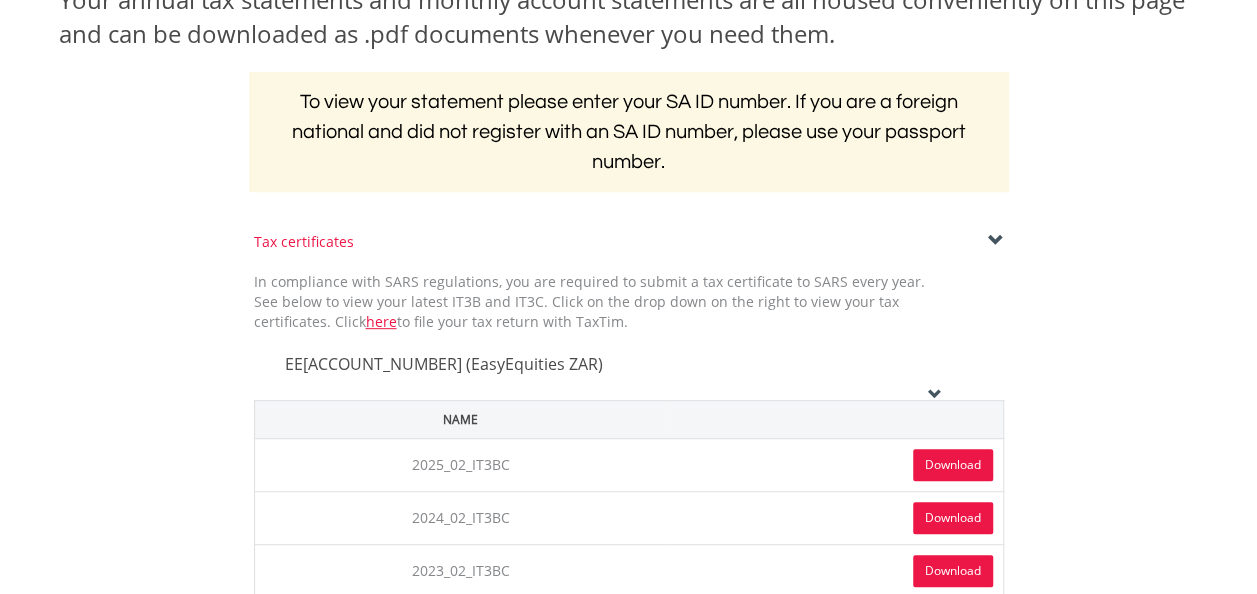 scroll, scrollTop: 300, scrollLeft: 0, axis: vertical 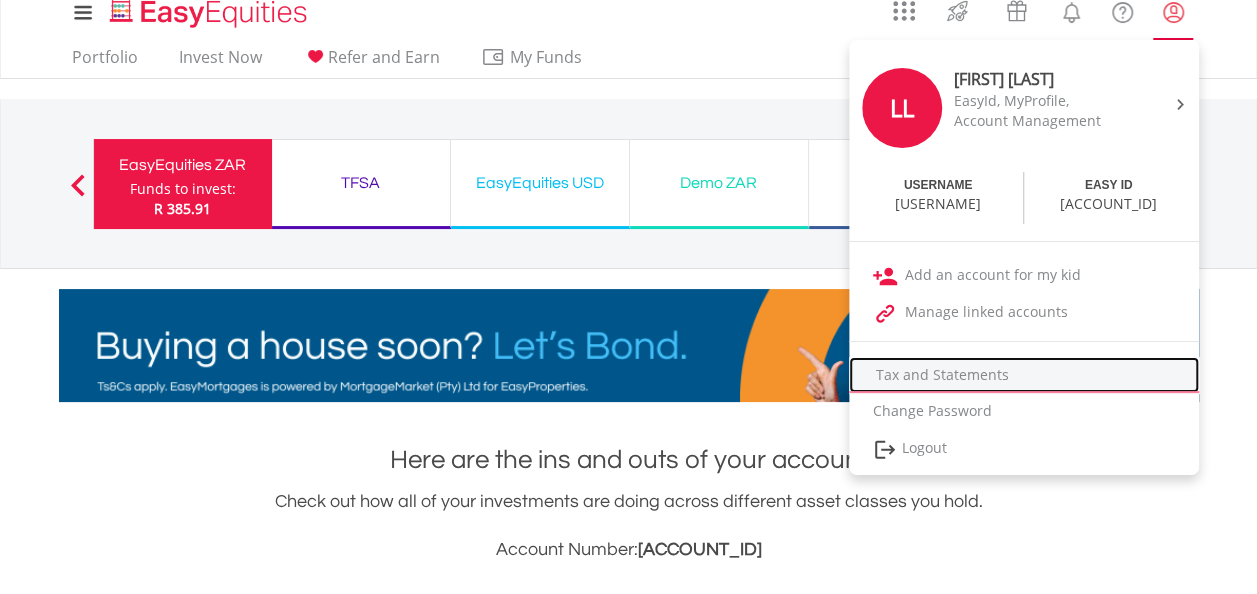 click on "Tax and Statements" at bounding box center (1024, 375) 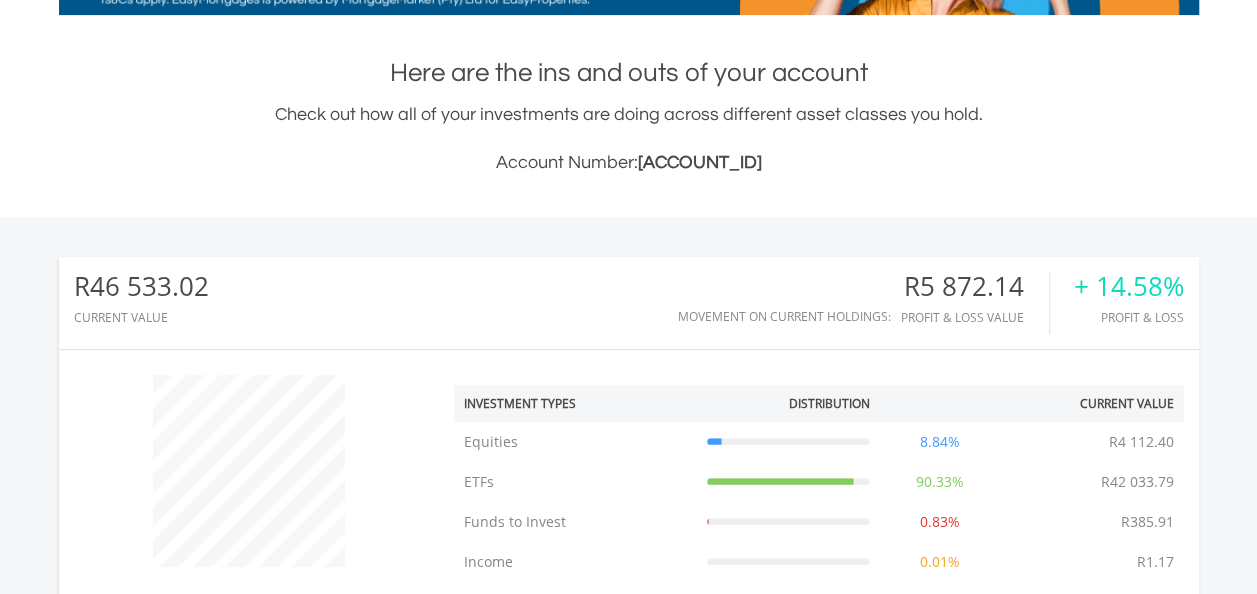 scroll, scrollTop: 415, scrollLeft: 0, axis: vertical 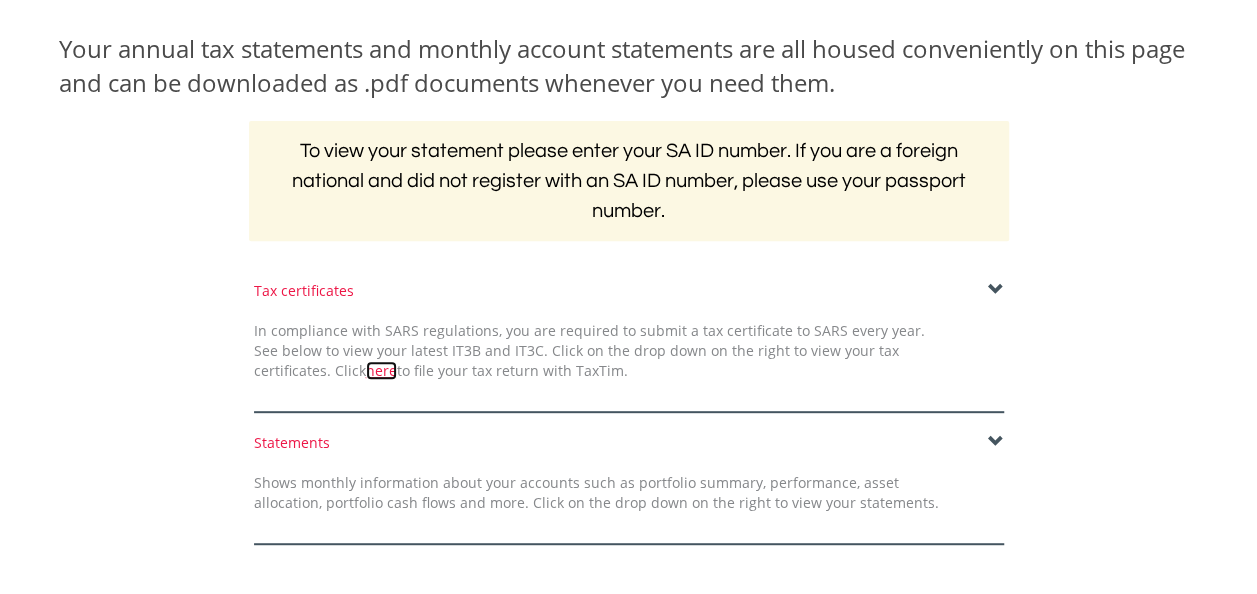 click on "here" at bounding box center (381, 370) 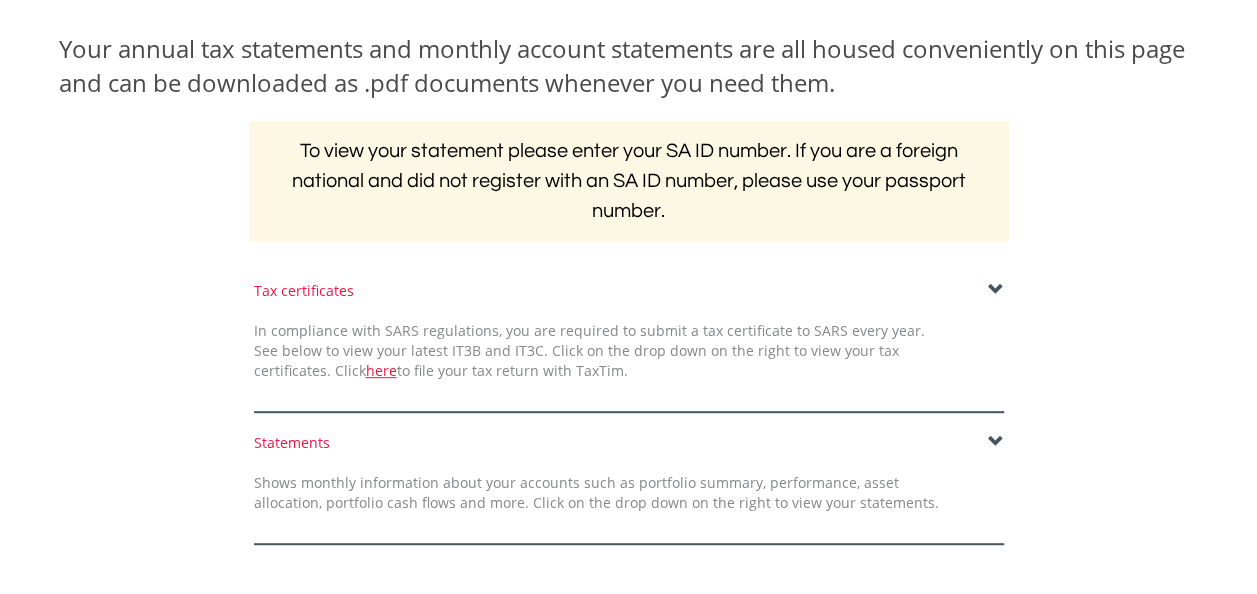 drag, startPoint x: 993, startPoint y: 436, endPoint x: 983, endPoint y: 440, distance: 10.770329 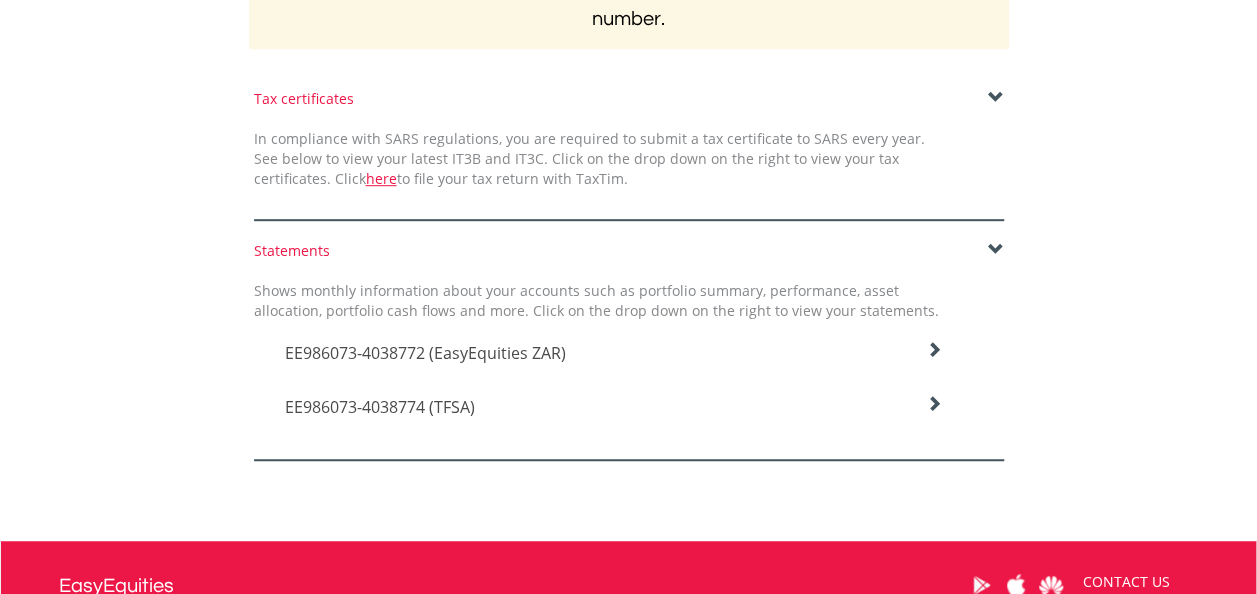 scroll, scrollTop: 500, scrollLeft: 0, axis: vertical 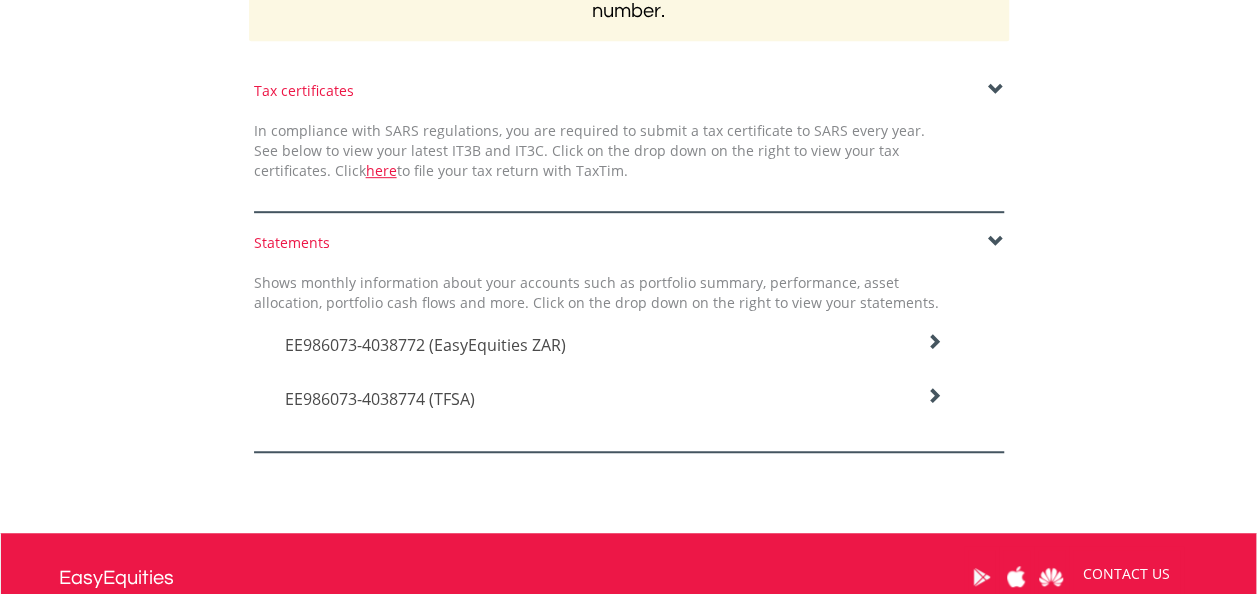 click on "EE986073-4038774 (TFSA)" at bounding box center (425, 345) 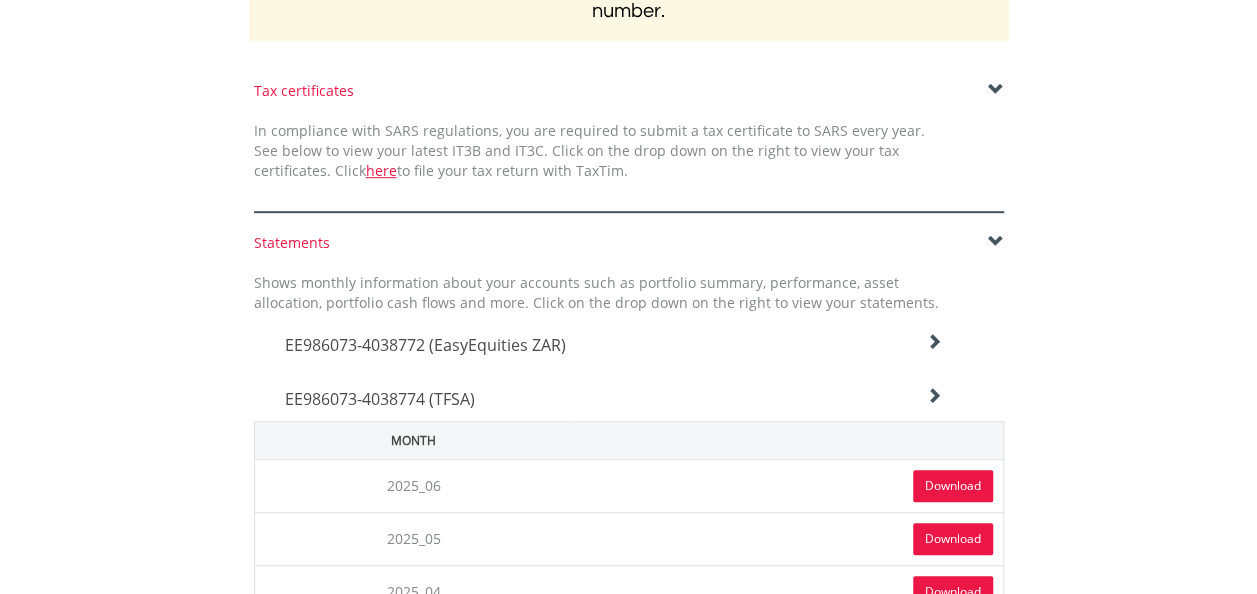 click on "EE986073-4038774 (TFSA)" at bounding box center [425, 345] 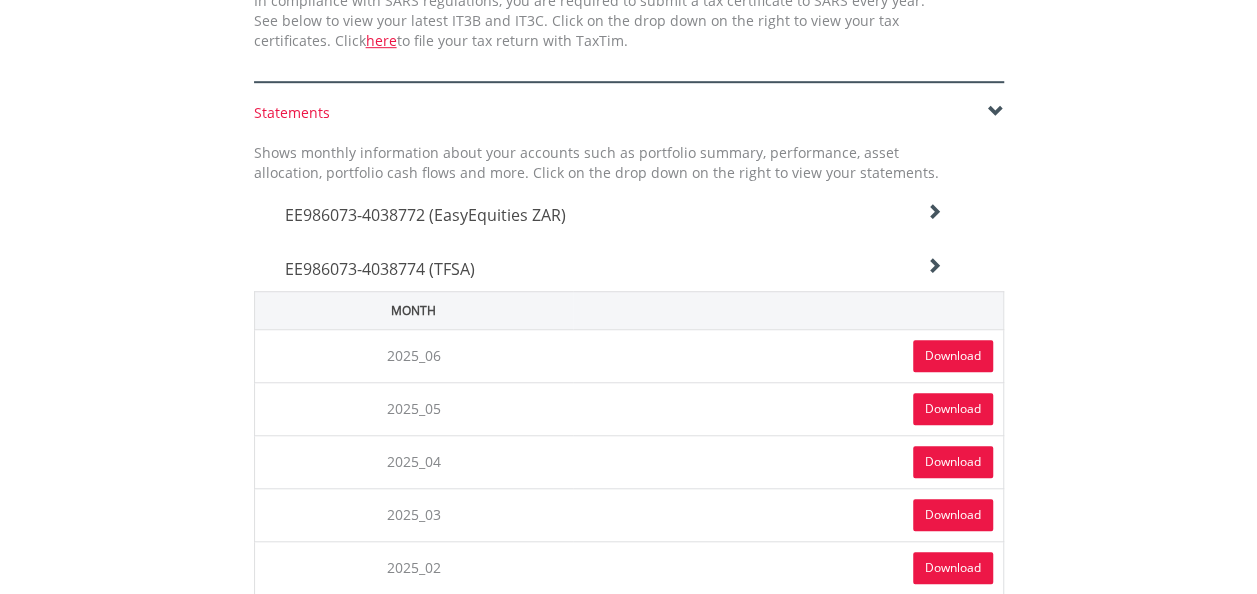 scroll, scrollTop: 600, scrollLeft: 0, axis: vertical 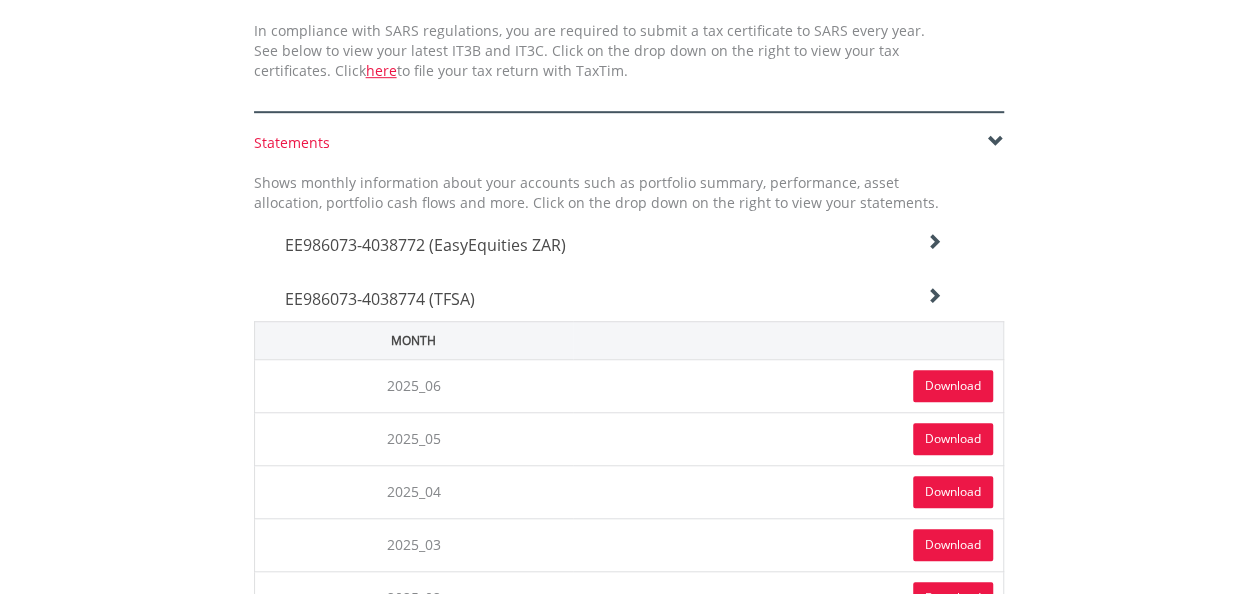 click at bounding box center (934, 242) 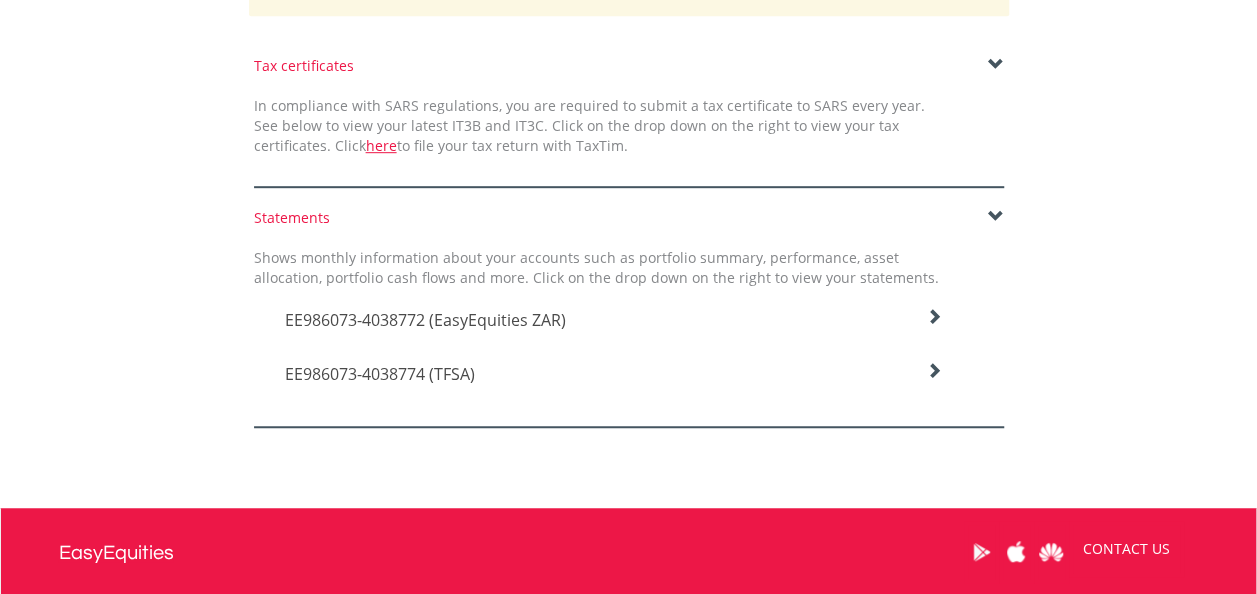 scroll, scrollTop: 425, scrollLeft: 0, axis: vertical 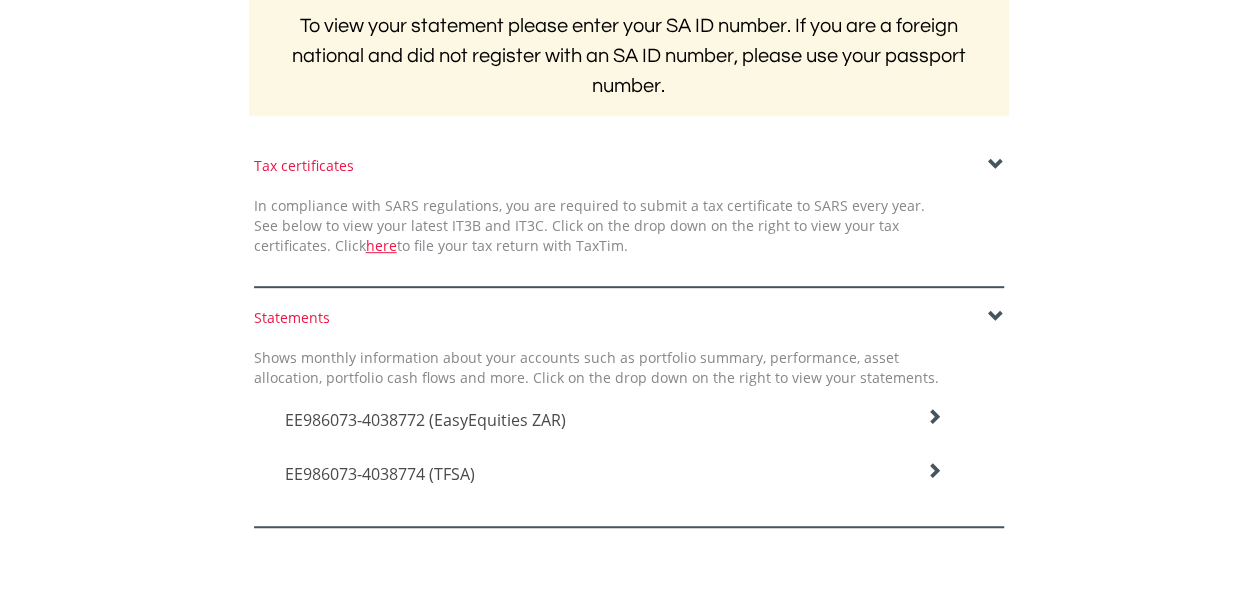 click on "EE986073-4038774 (TFSA)" at bounding box center [425, 420] 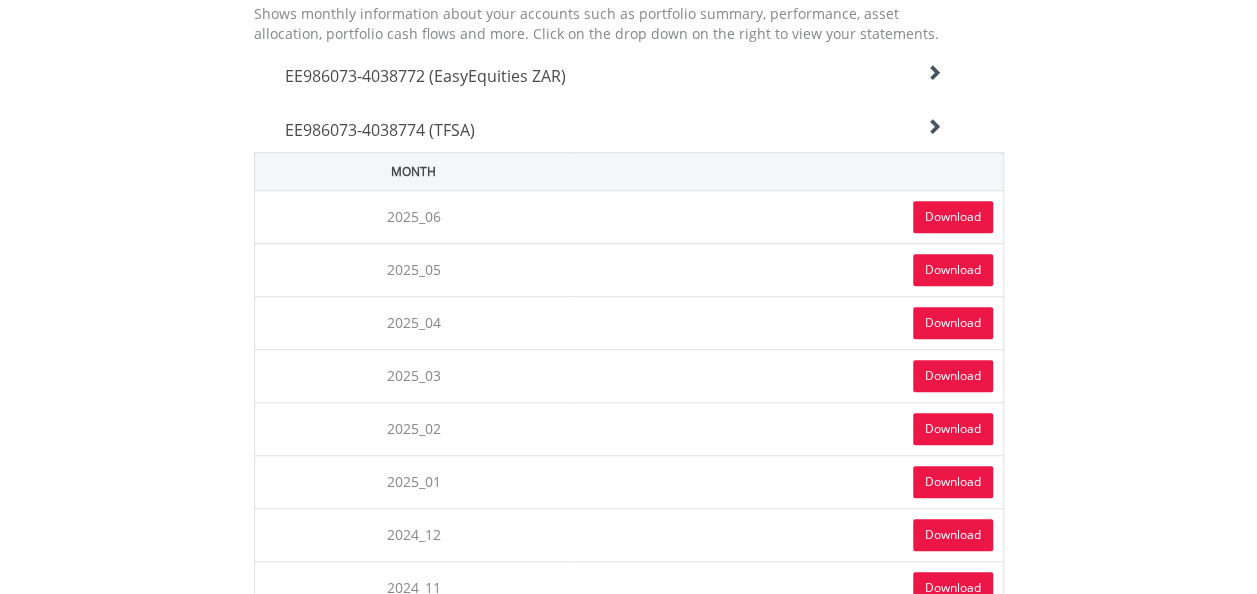 scroll, scrollTop: 725, scrollLeft: 0, axis: vertical 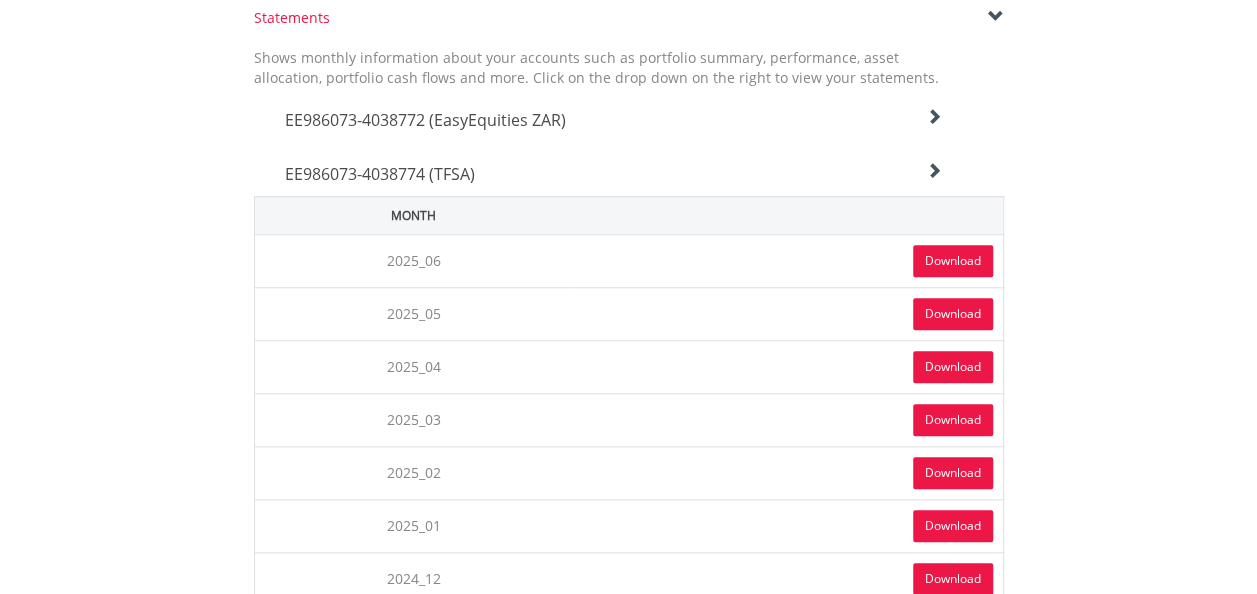 click at bounding box center (934, 117) 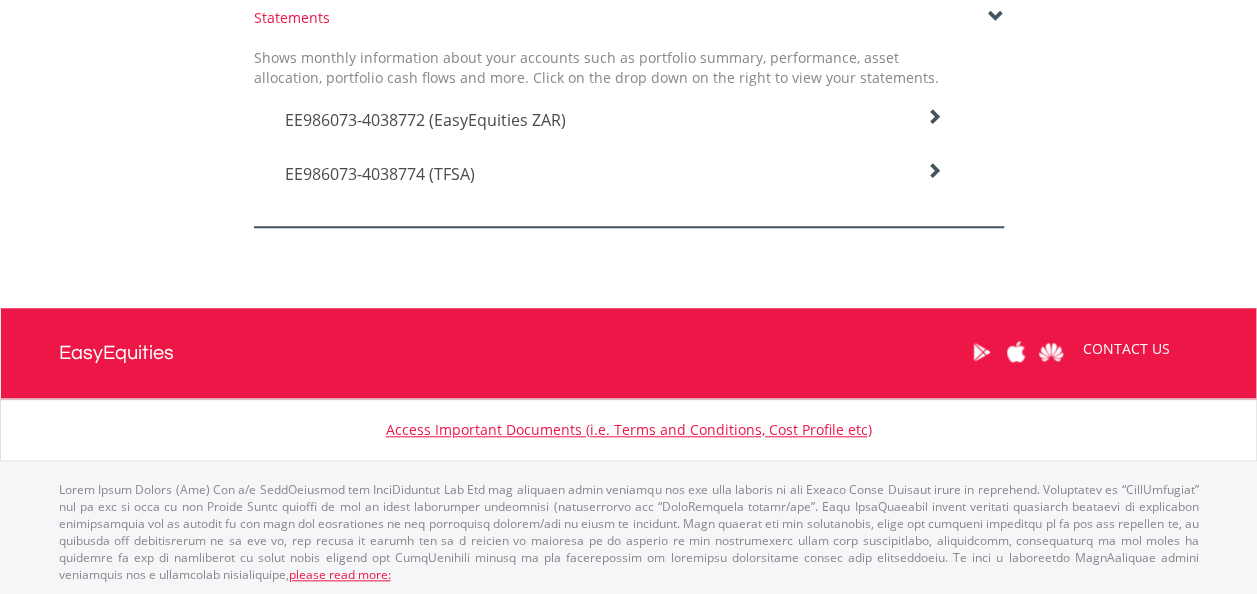 click on "EE986073-4038774 (TFSA)" at bounding box center (425, 120) 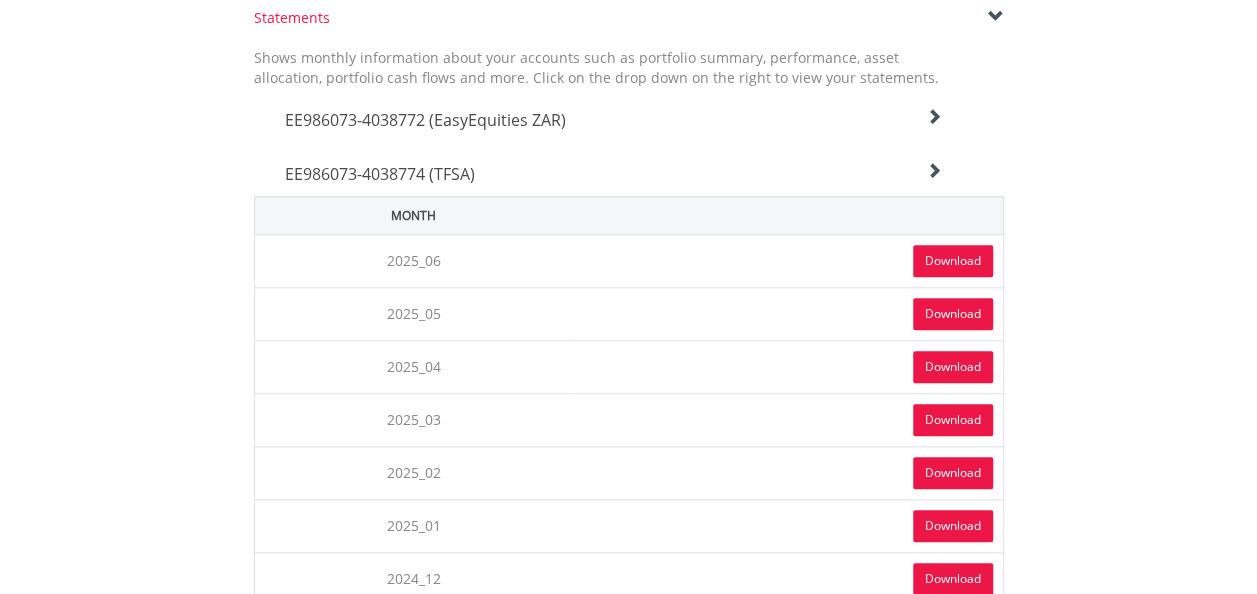 click at bounding box center (996, 17) 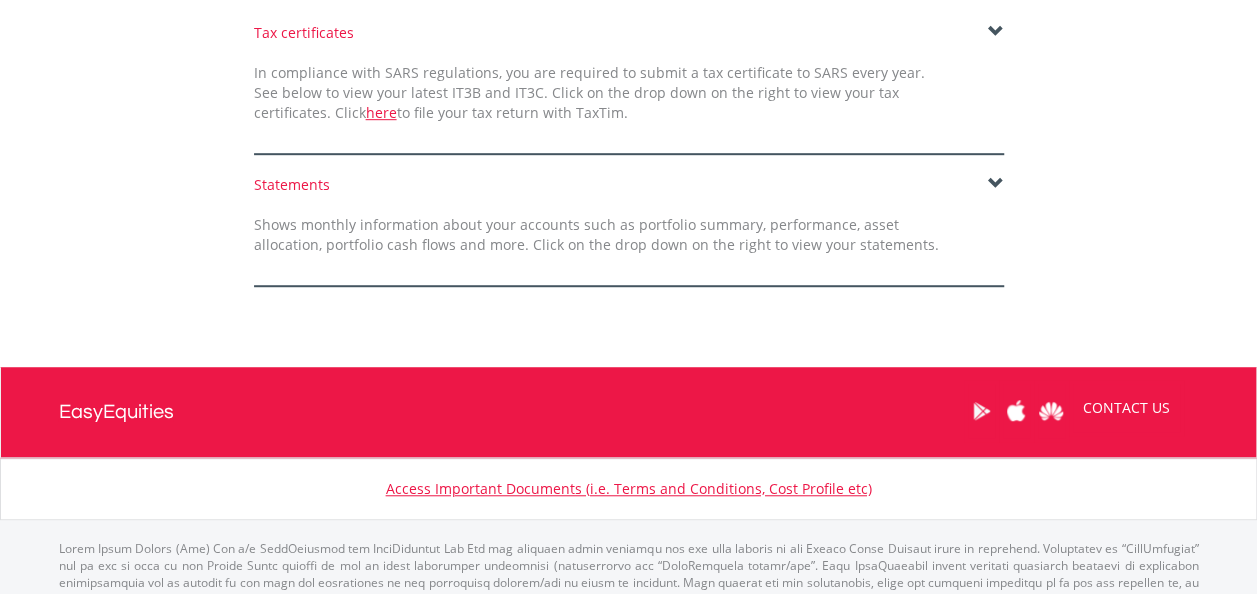 scroll, scrollTop: 517, scrollLeft: 0, axis: vertical 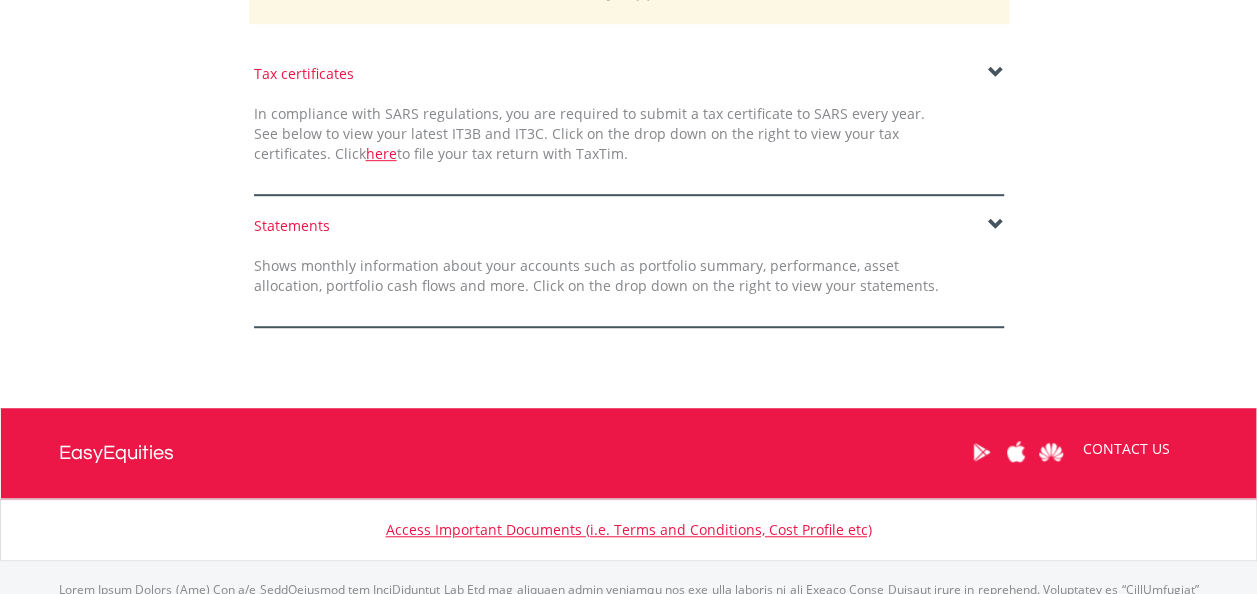 click on "Statements" at bounding box center [629, 226] 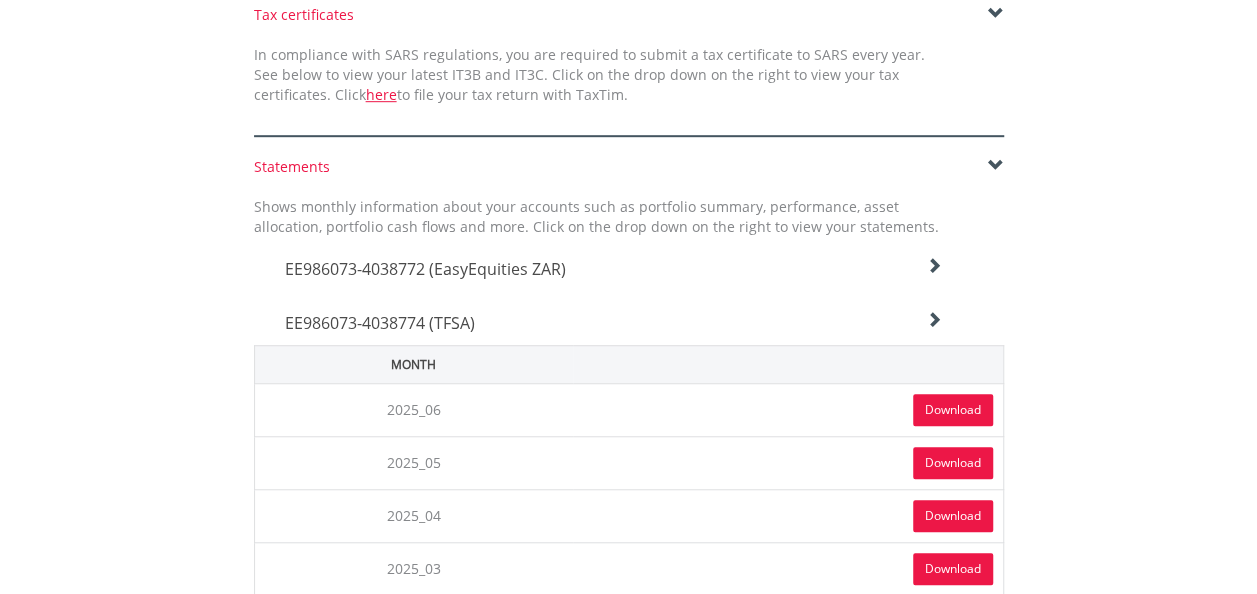 scroll, scrollTop: 617, scrollLeft: 0, axis: vertical 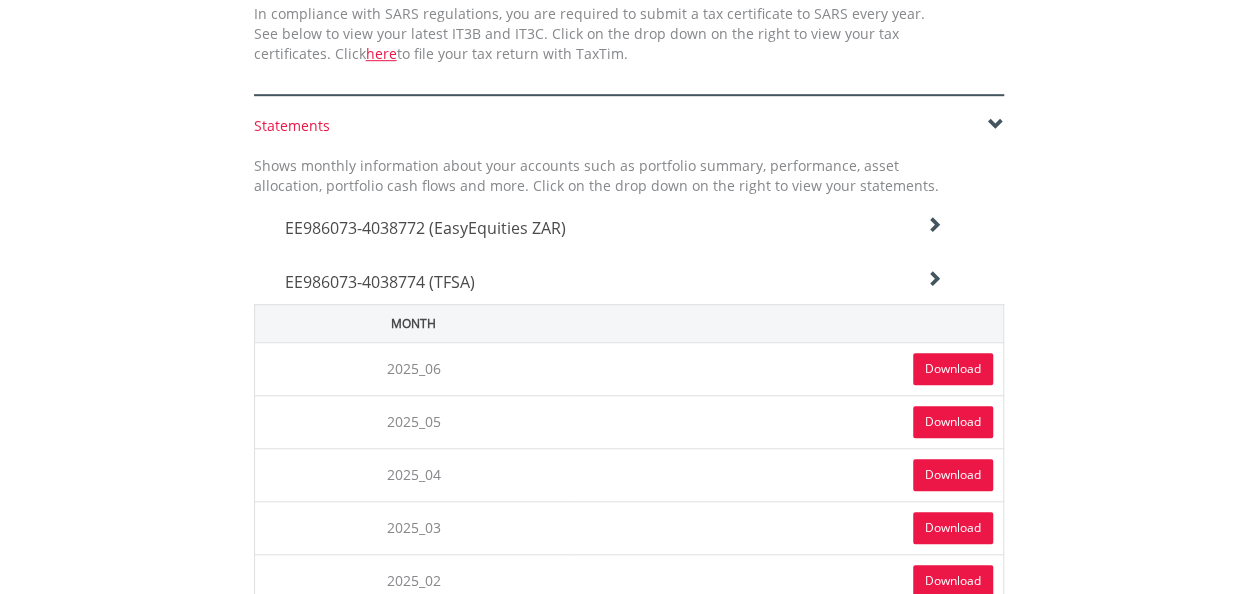 click on "EE986073-4038774 (TFSA)" at bounding box center [425, 228] 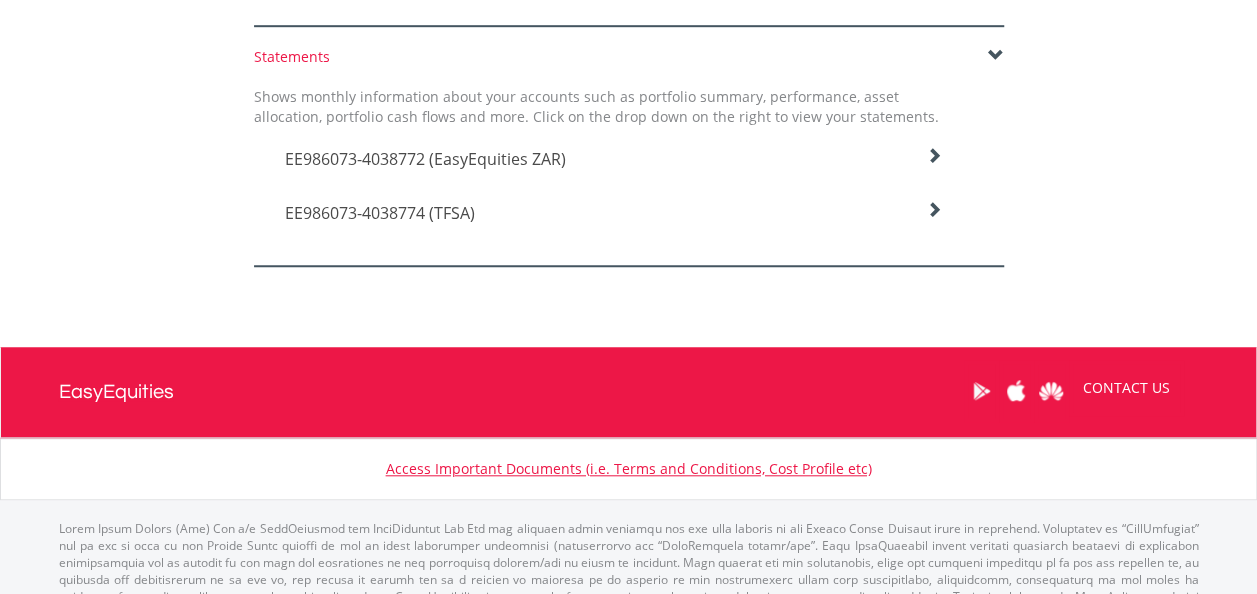 scroll, scrollTop: 725, scrollLeft: 0, axis: vertical 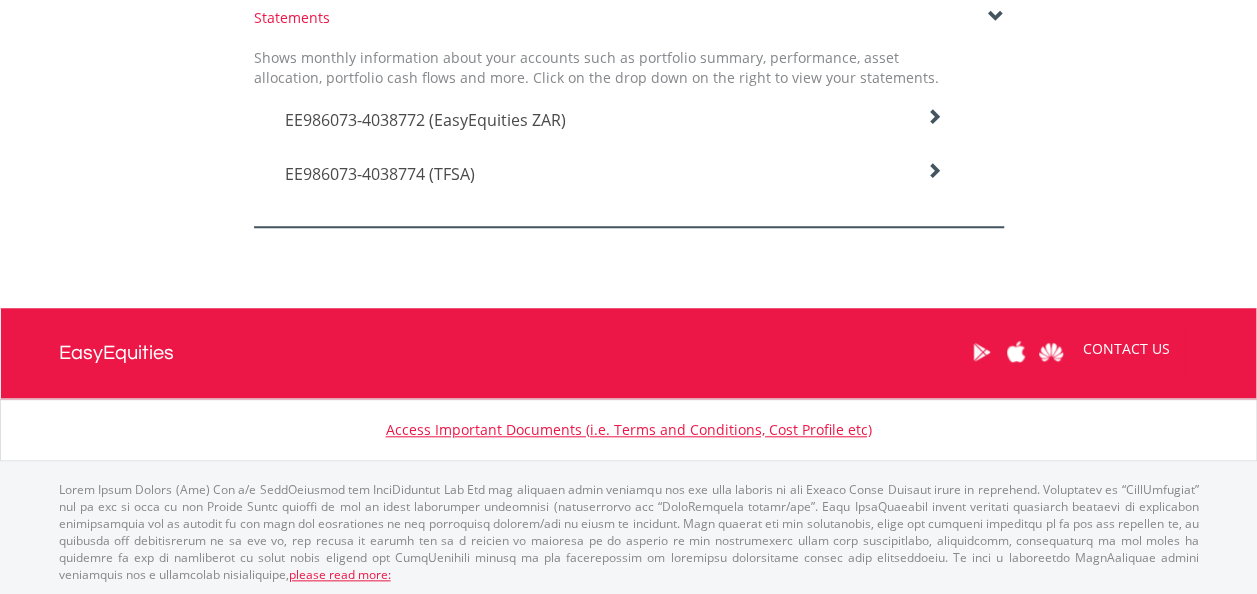 click on "EE986073-4038774 (TFSA)" at bounding box center [425, 120] 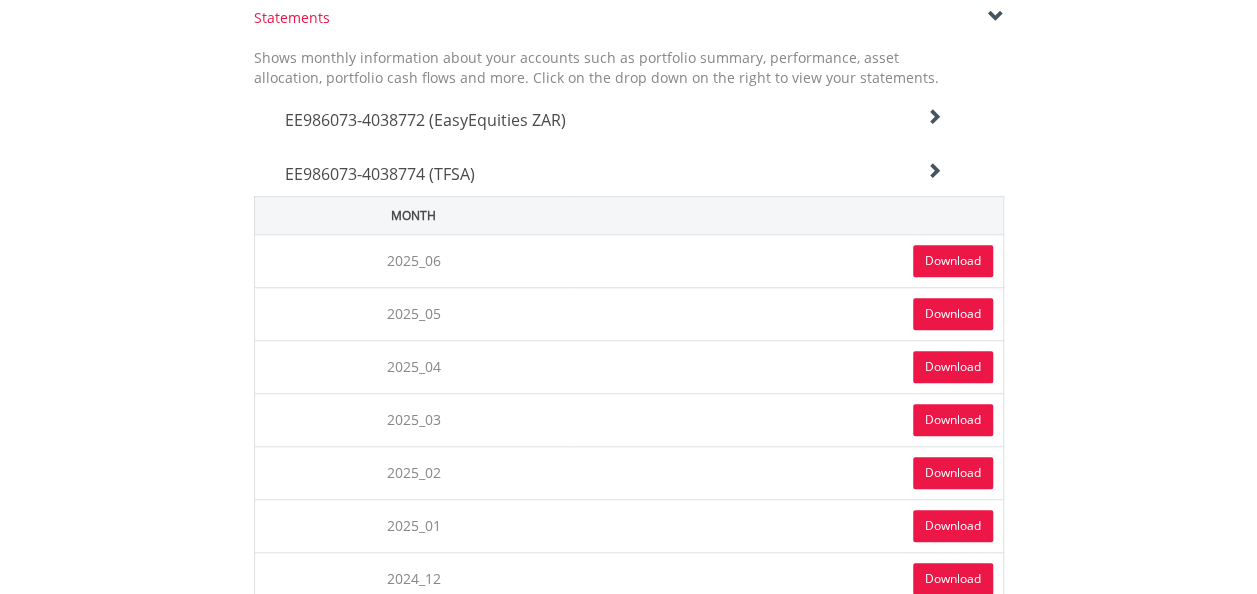 click at bounding box center (934, 117) 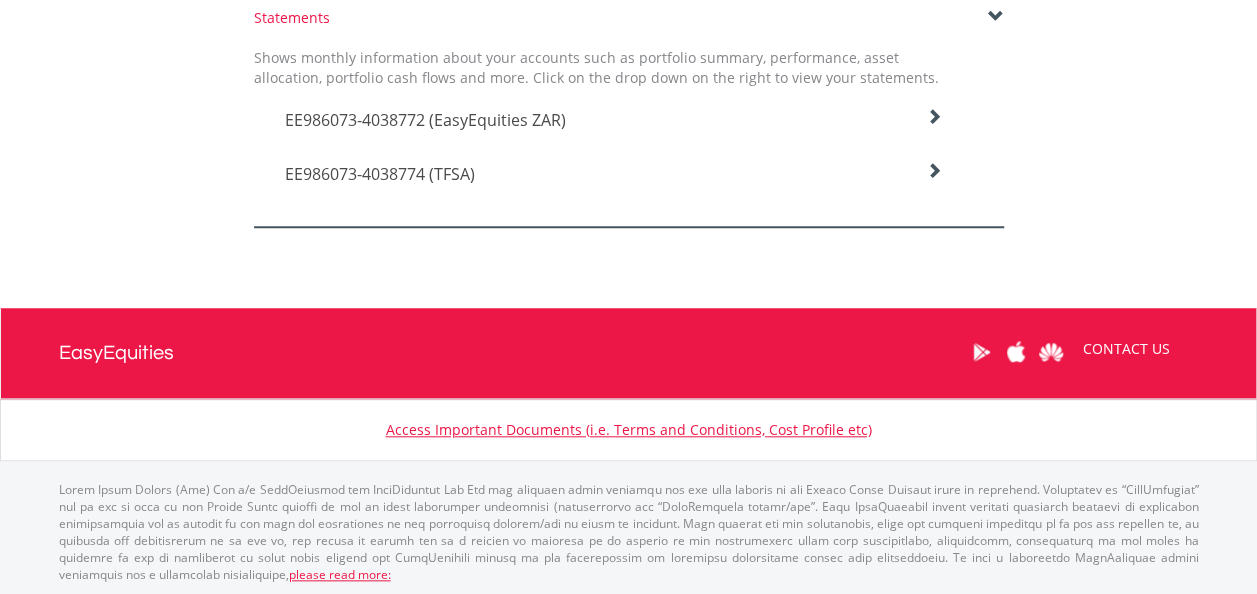 click on "EE986073-4038774 (TFSA)" at bounding box center [425, 120] 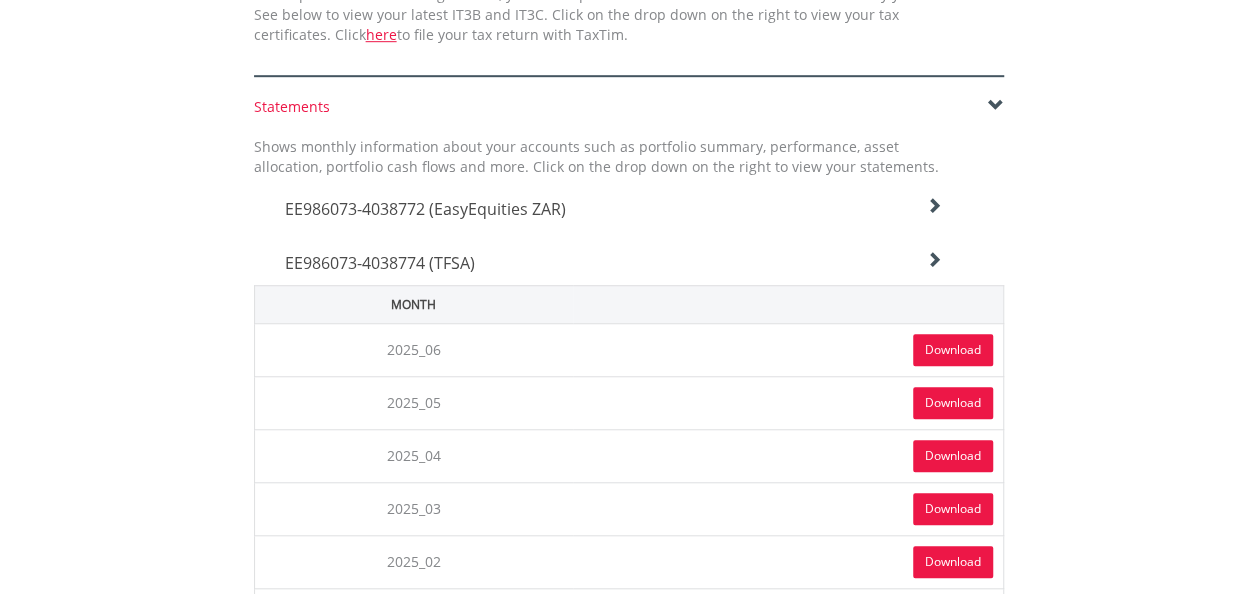 scroll, scrollTop: 625, scrollLeft: 0, axis: vertical 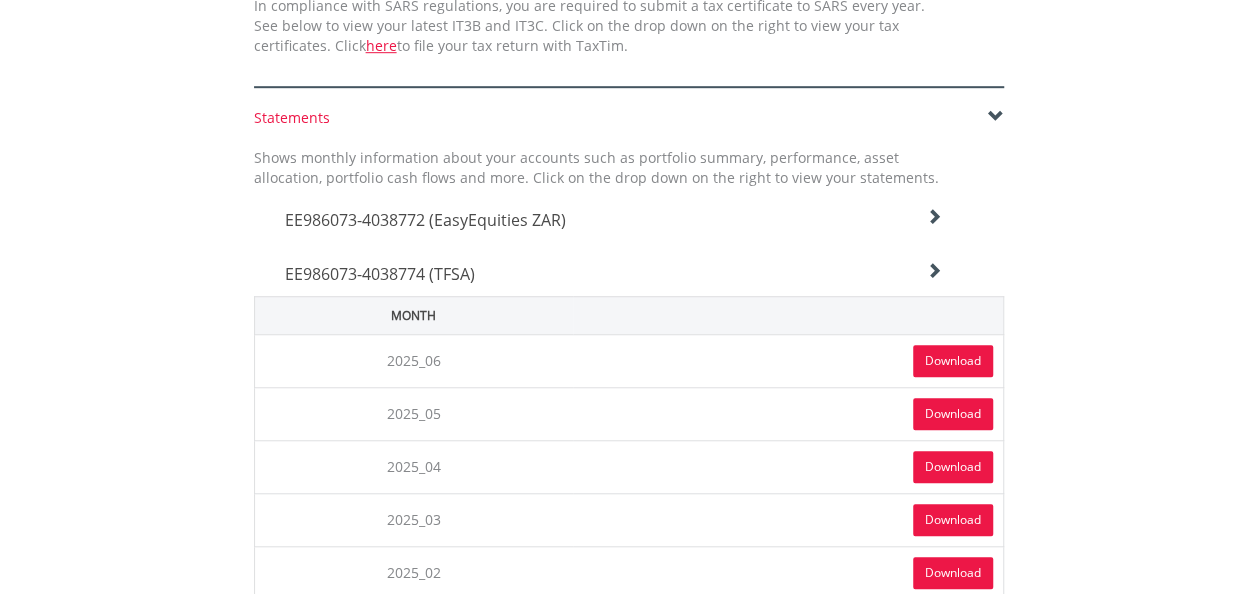 click on "EE986073-4038772 (EasyEquities ZAR)" at bounding box center [425, 220] 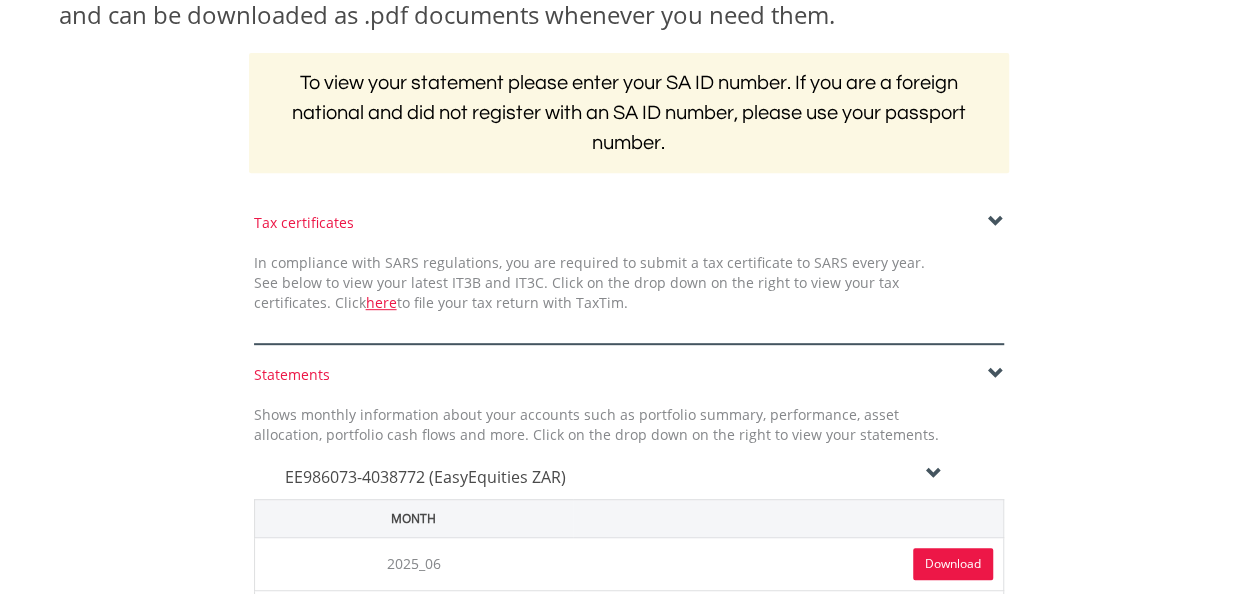 scroll, scrollTop: 325, scrollLeft: 0, axis: vertical 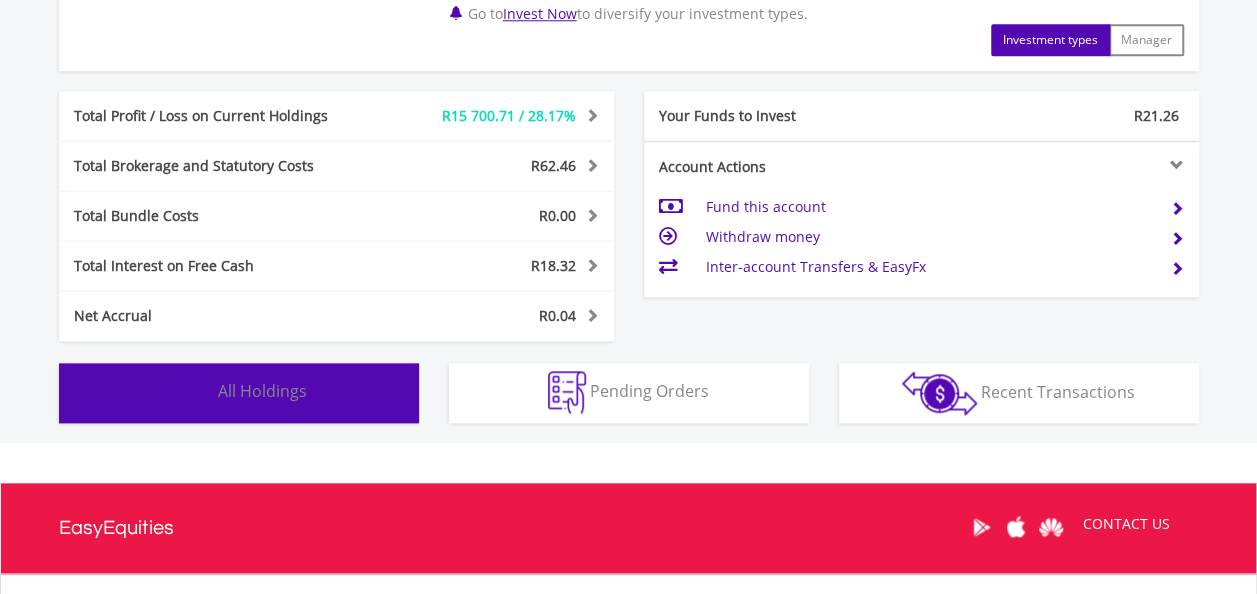 click on "All Holdings" at bounding box center [262, 391] 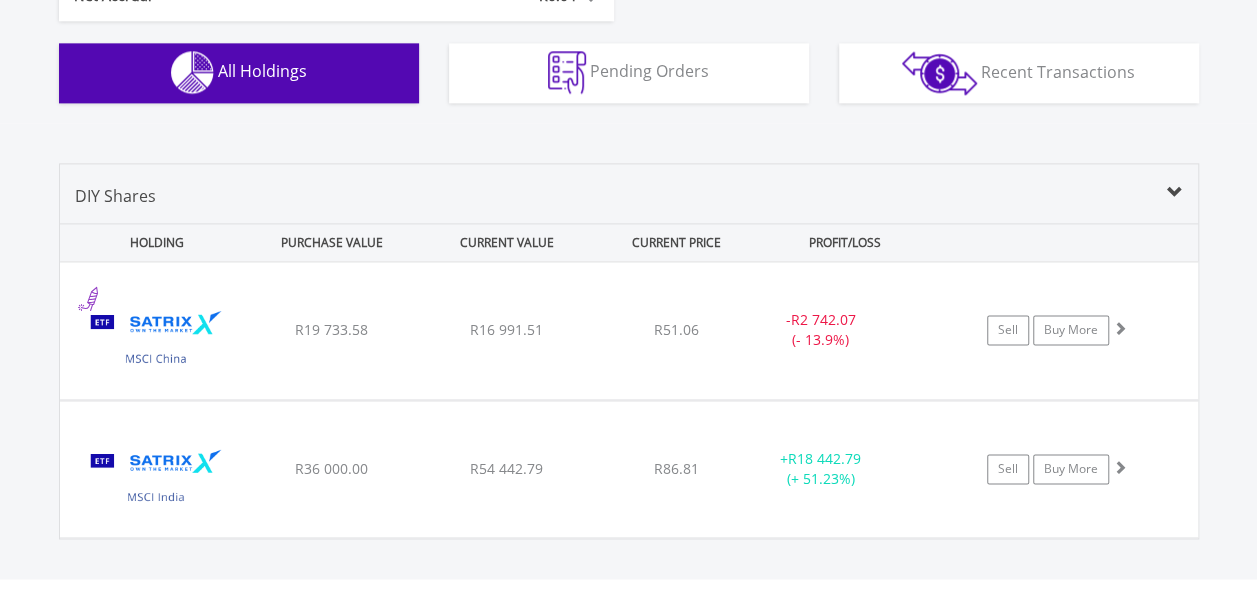 scroll, scrollTop: 1282, scrollLeft: 0, axis: vertical 